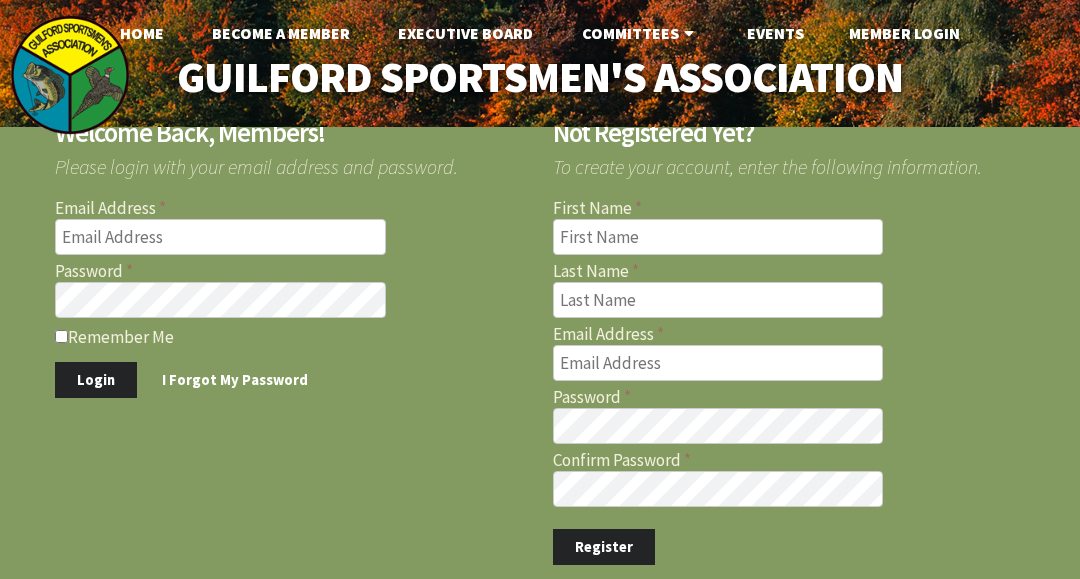 scroll, scrollTop: 0, scrollLeft: 0, axis: both 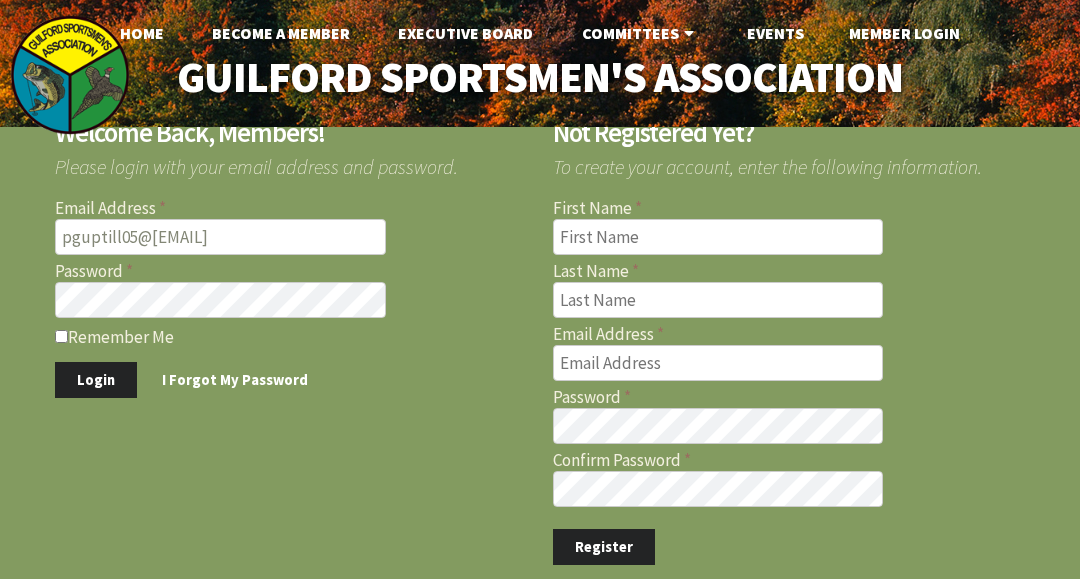 type on "pguptill05@[EMAIL]" 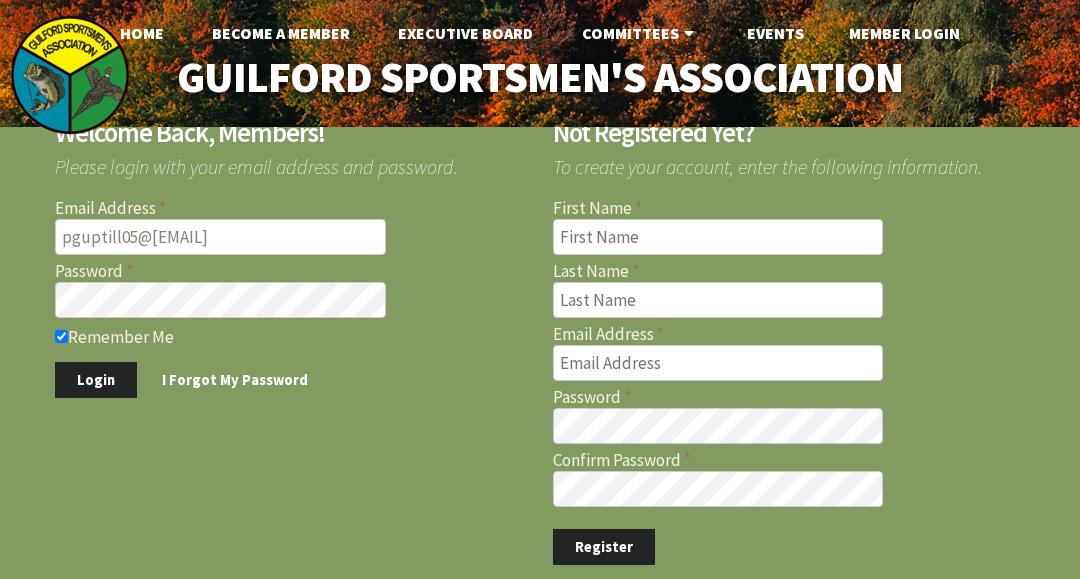 click on "Remember Me" at bounding box center [61, 336] 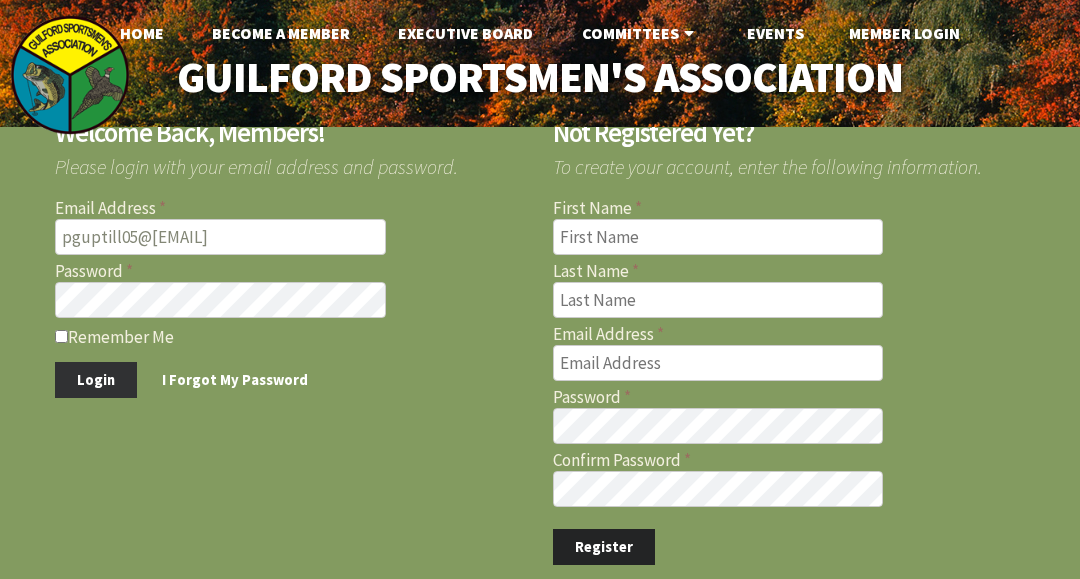 click on "Login" at bounding box center (96, 380) 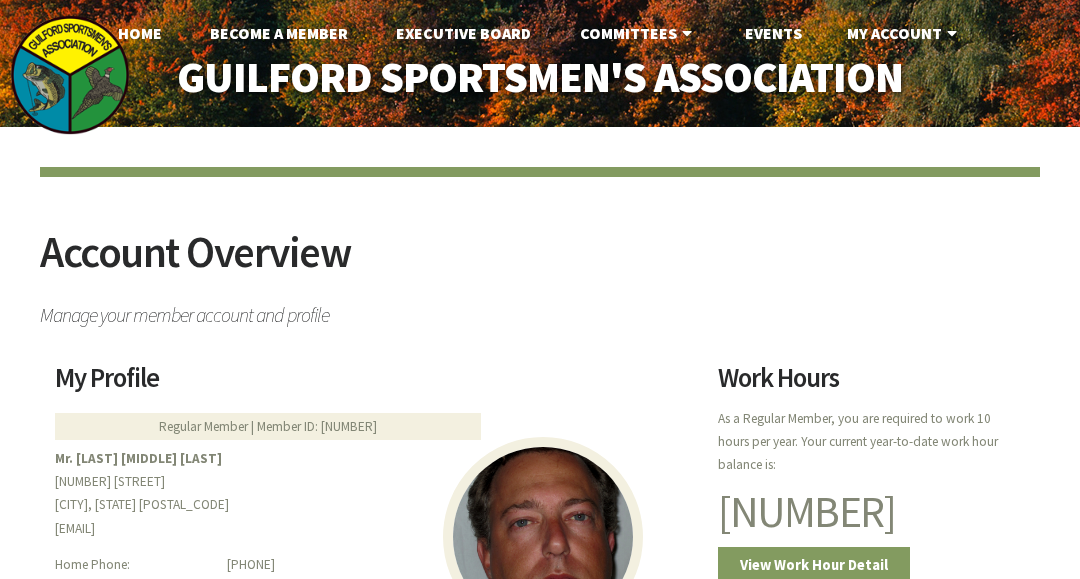scroll, scrollTop: 0, scrollLeft: 0, axis: both 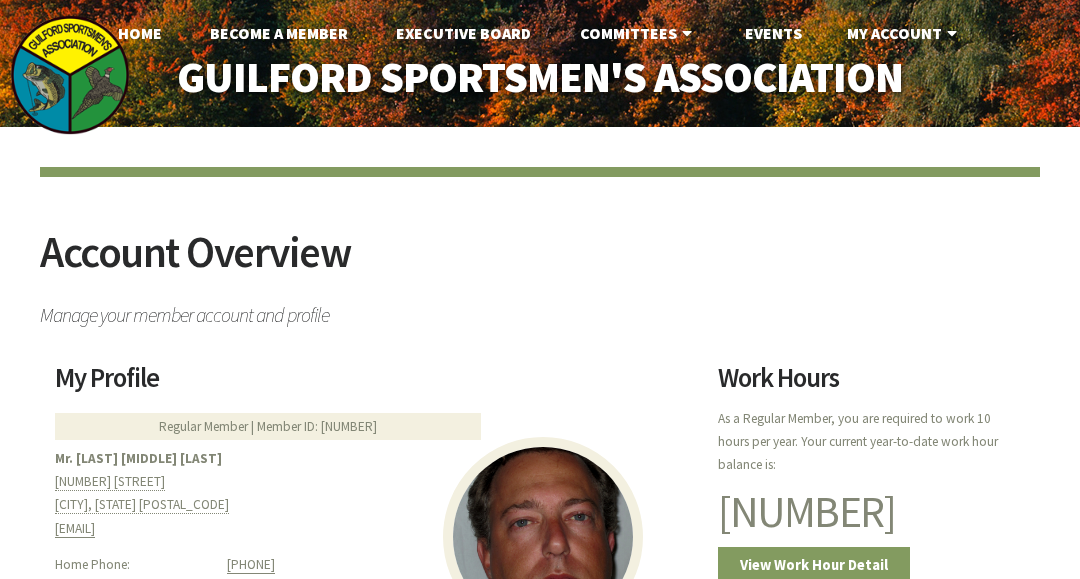 click on "My Profile" at bounding box center (374, 385) 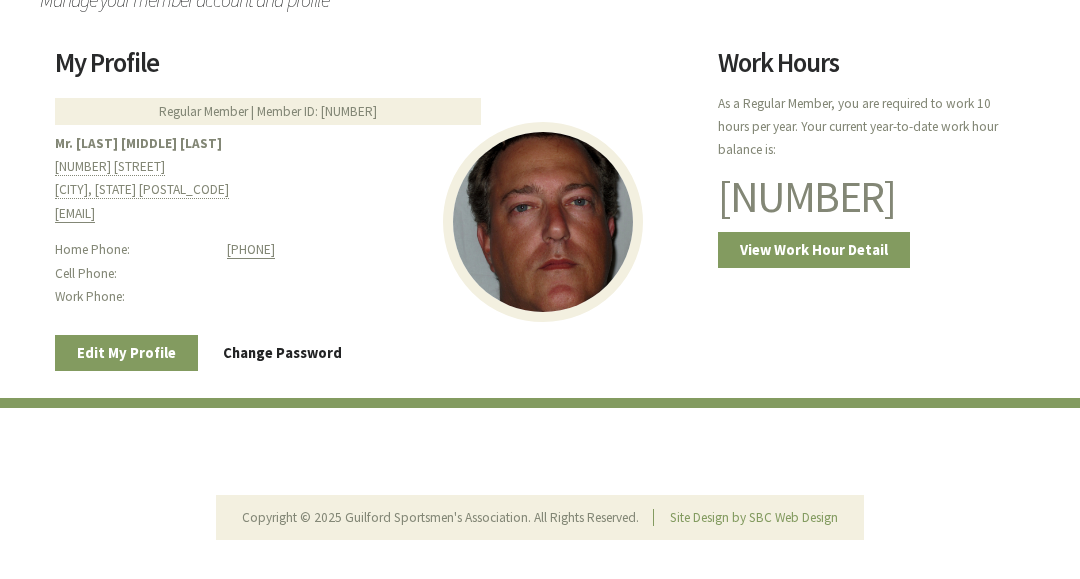 scroll, scrollTop: 315, scrollLeft: 0, axis: vertical 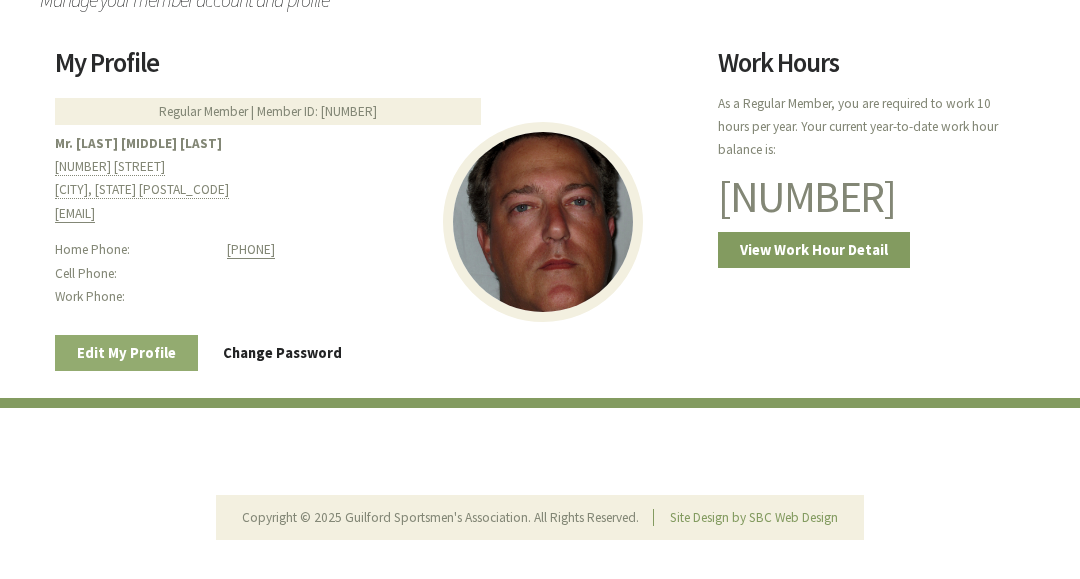 click on "Edit My Profile" at bounding box center [126, 353] 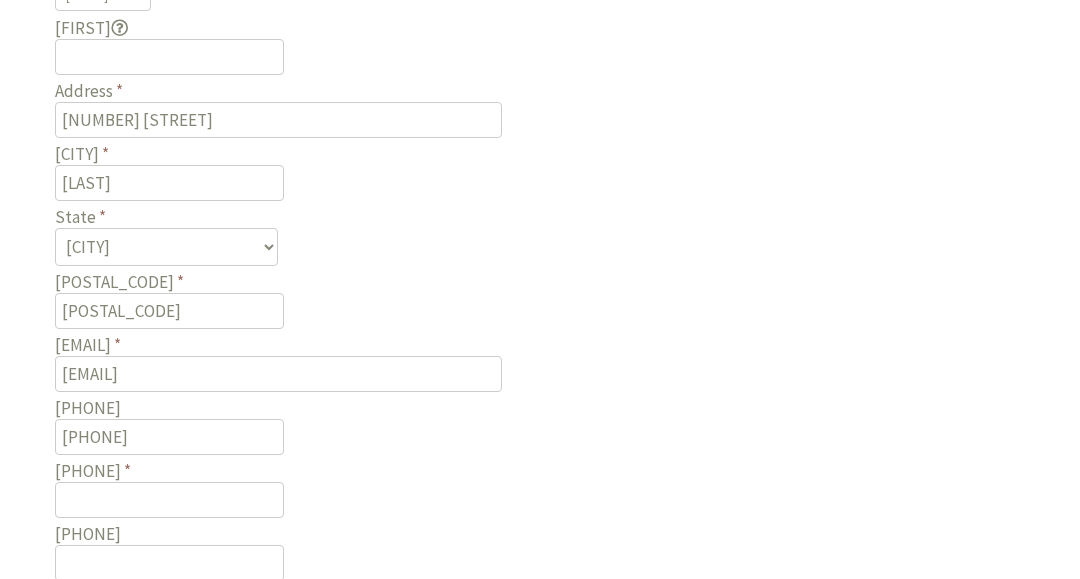 scroll, scrollTop: 691, scrollLeft: 0, axis: vertical 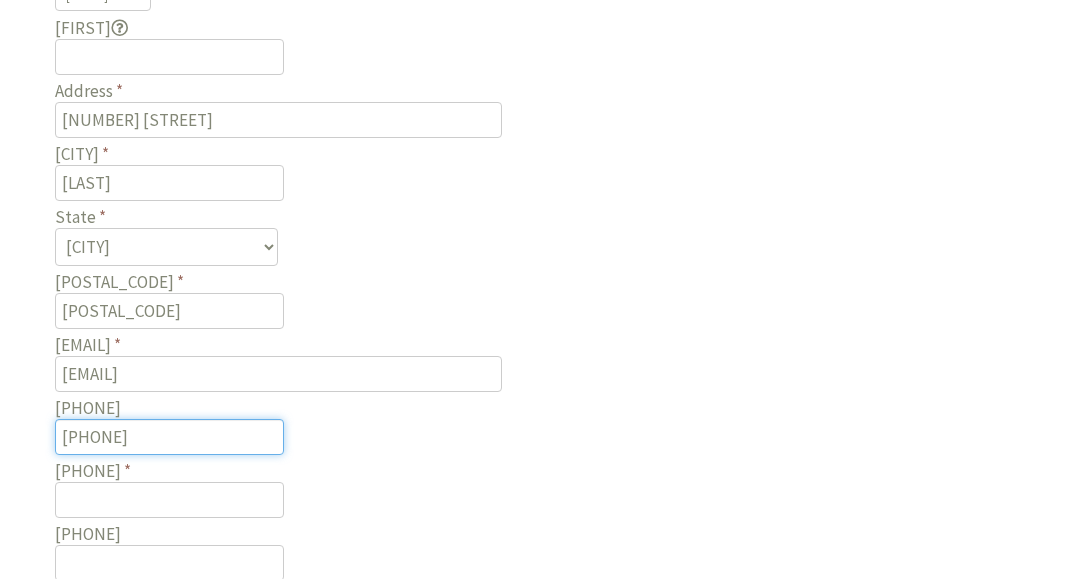 click on "[PHONE]" at bounding box center [169, 437] 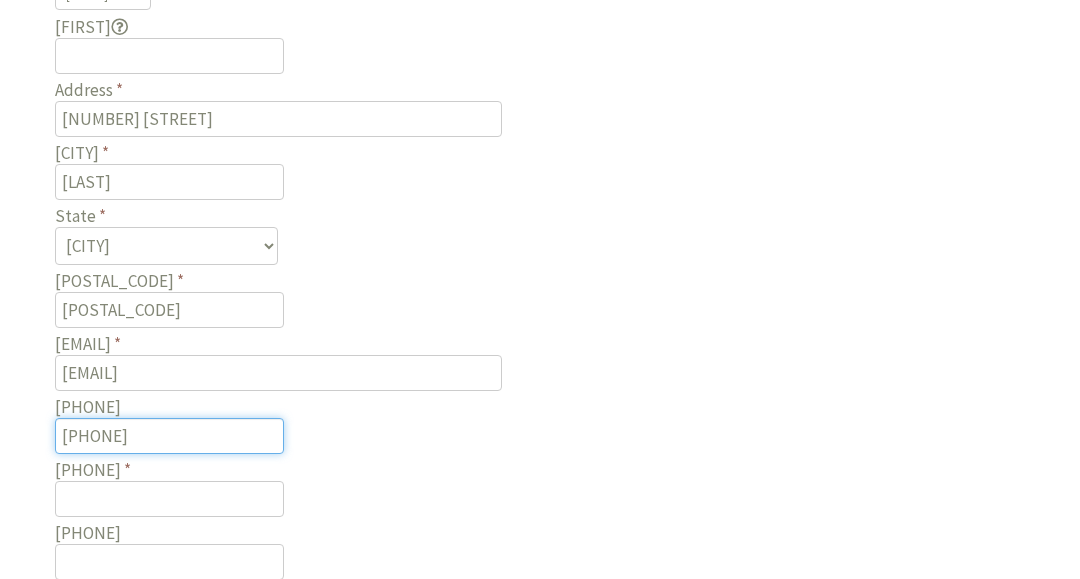 scroll, scrollTop: 691, scrollLeft: 0, axis: vertical 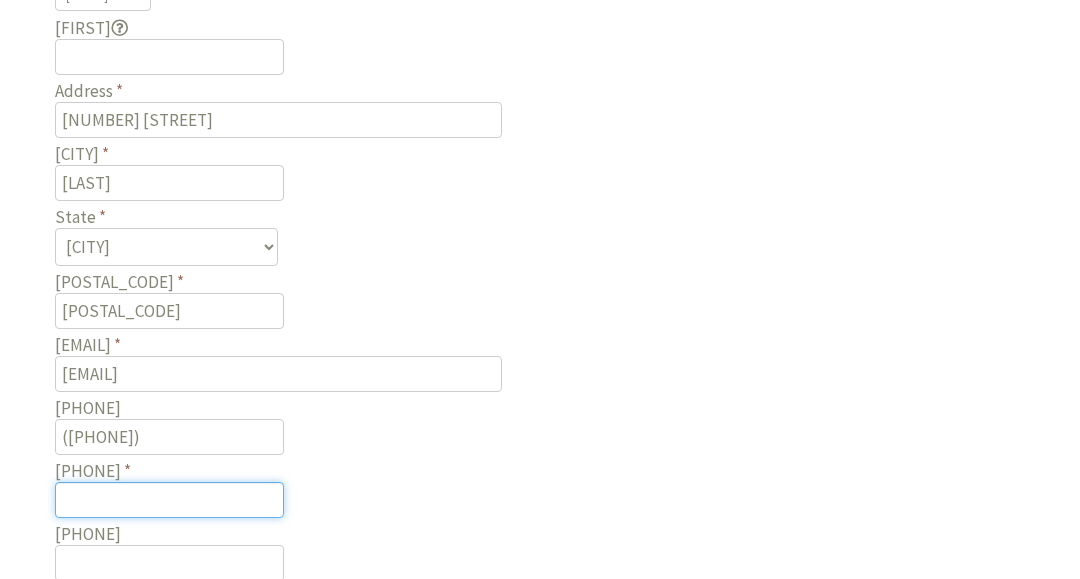 click on "[PHONE]" at bounding box center (169, 500) 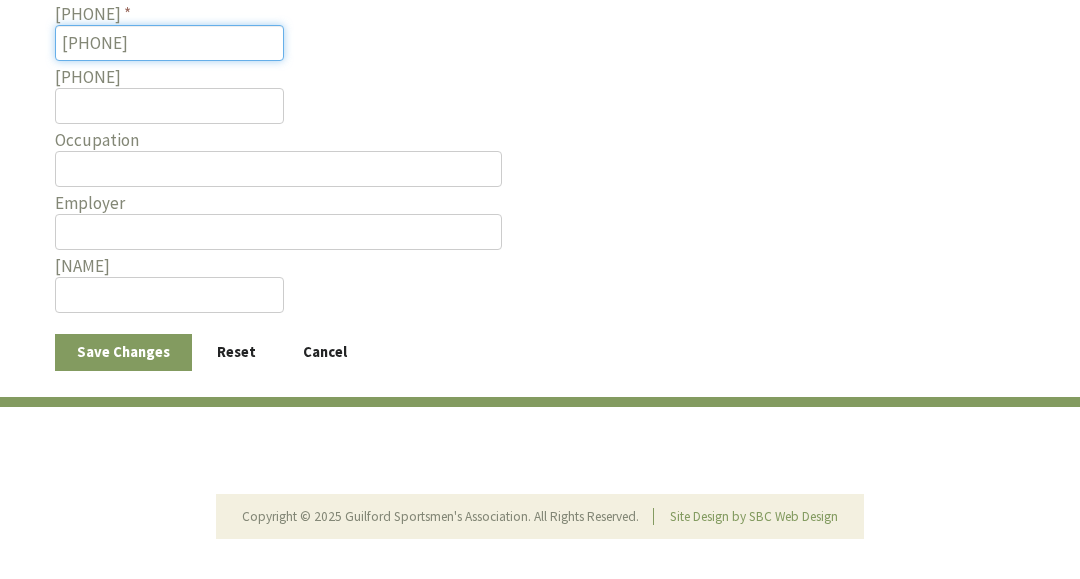 scroll, scrollTop: 1124, scrollLeft: 0, axis: vertical 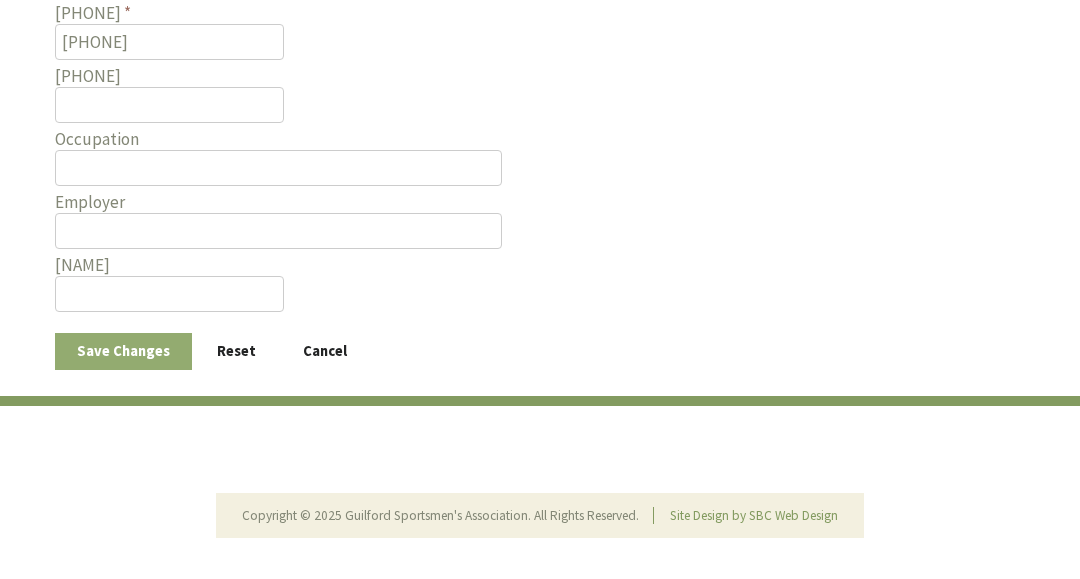 click on "Save Changes" at bounding box center [123, 376] 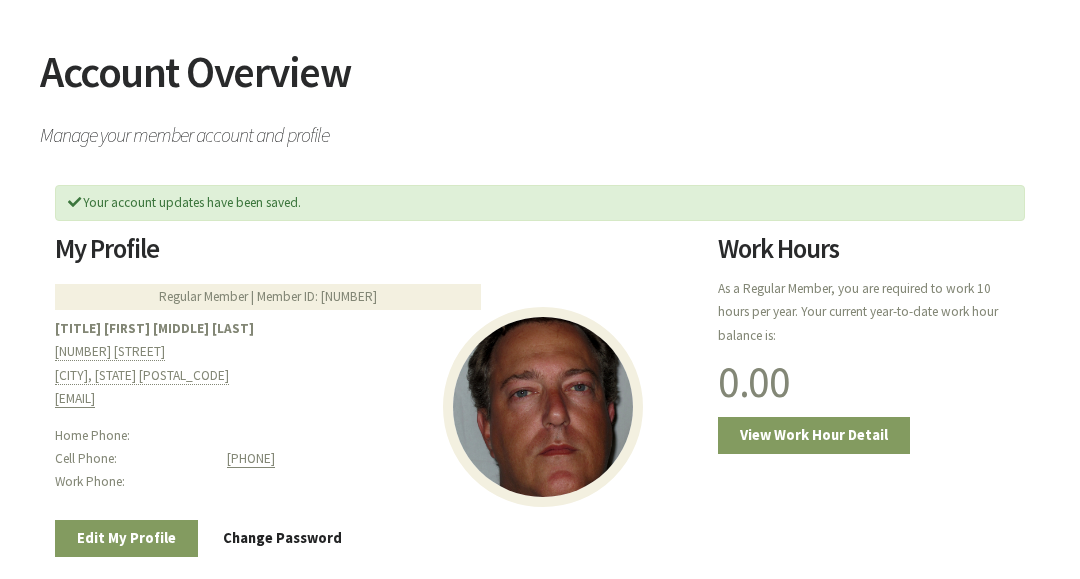 scroll, scrollTop: 183, scrollLeft: 0, axis: vertical 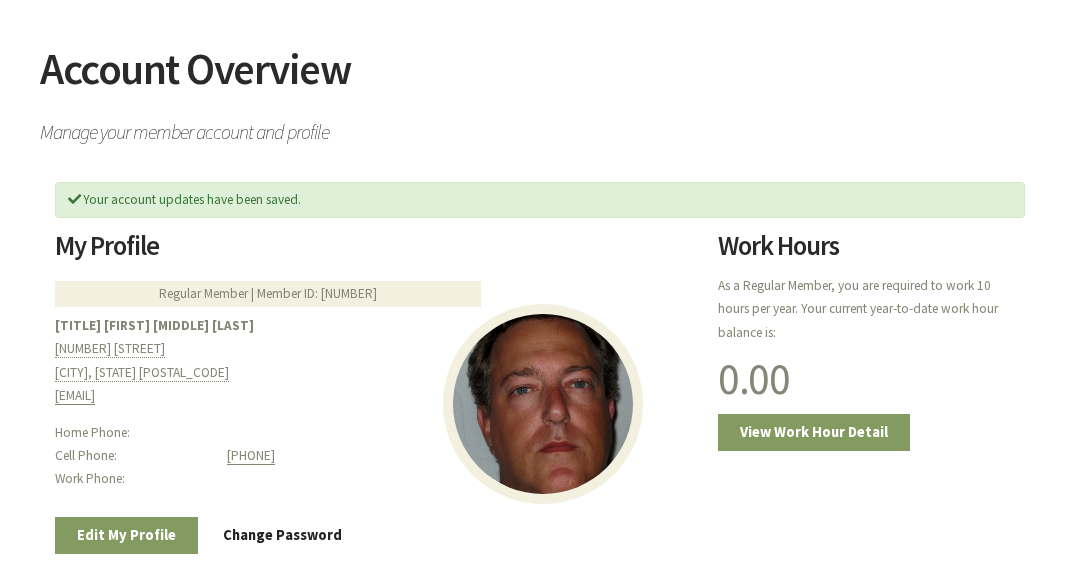 click on "Regular Member | Member ID: 0768" at bounding box center (268, 294) 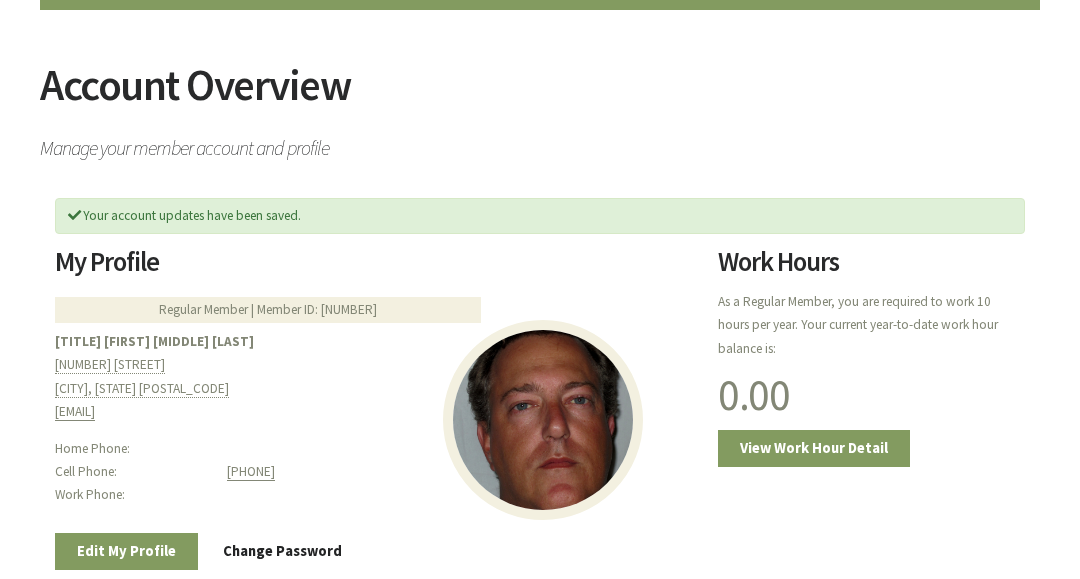 scroll, scrollTop: 155, scrollLeft: 0, axis: vertical 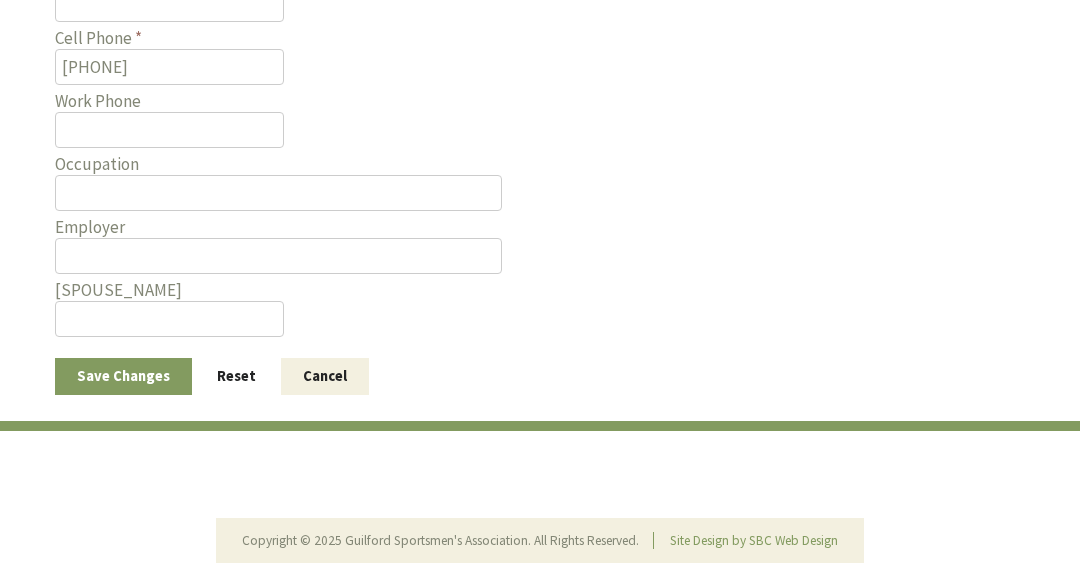 click on "Cancel" at bounding box center (325, 376) 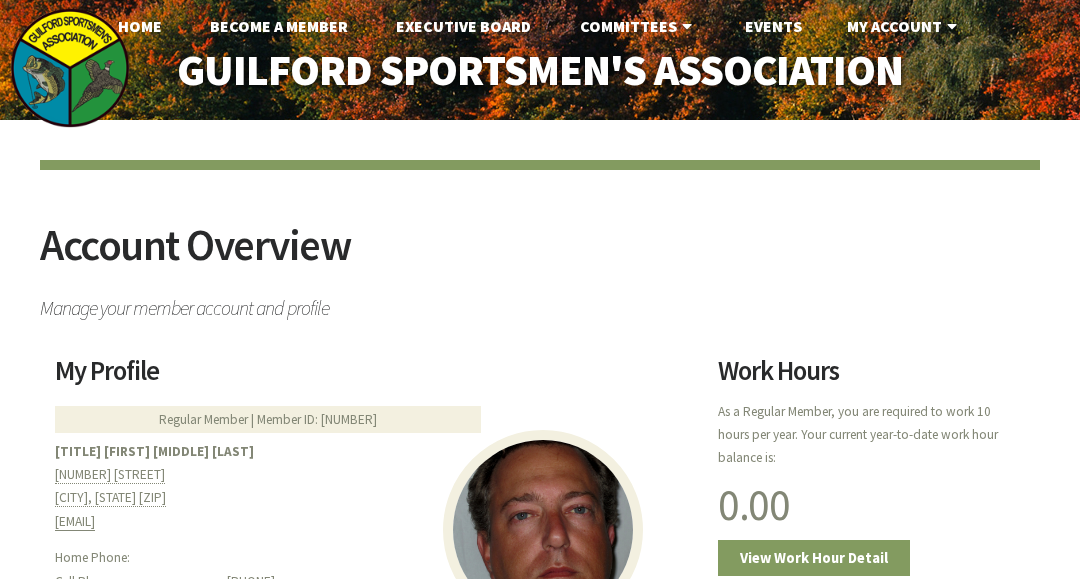 scroll, scrollTop: 0, scrollLeft: 0, axis: both 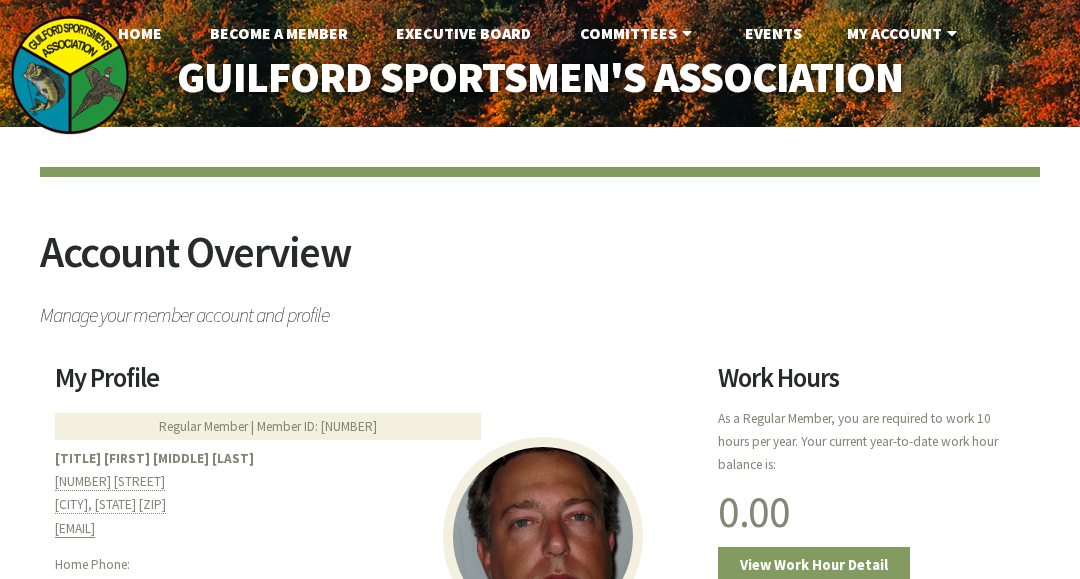 click on "Manage your member account and profile" at bounding box center (540, 310) 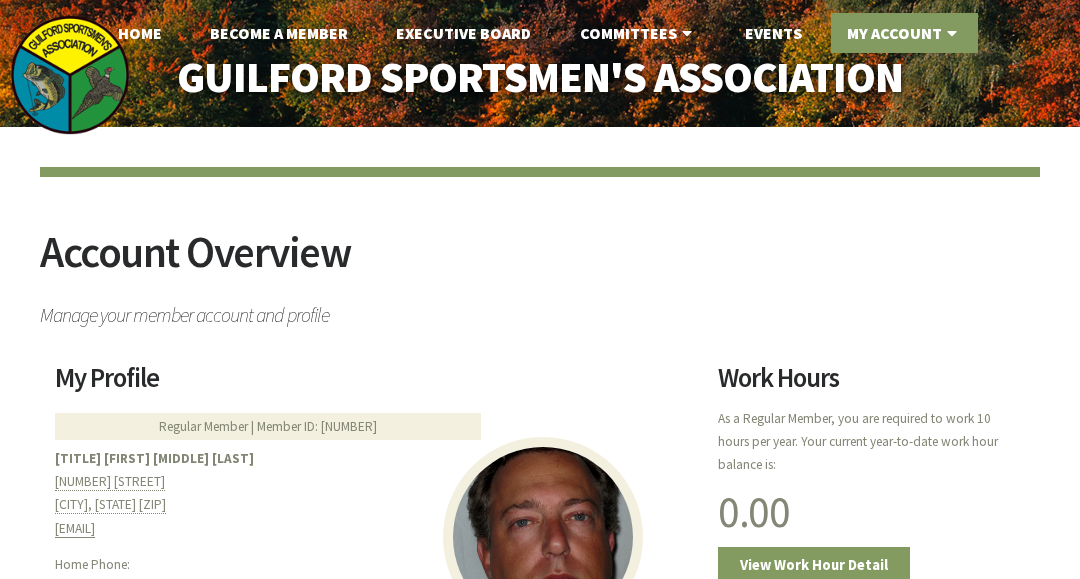 click on "My Account" at bounding box center (904, 33) 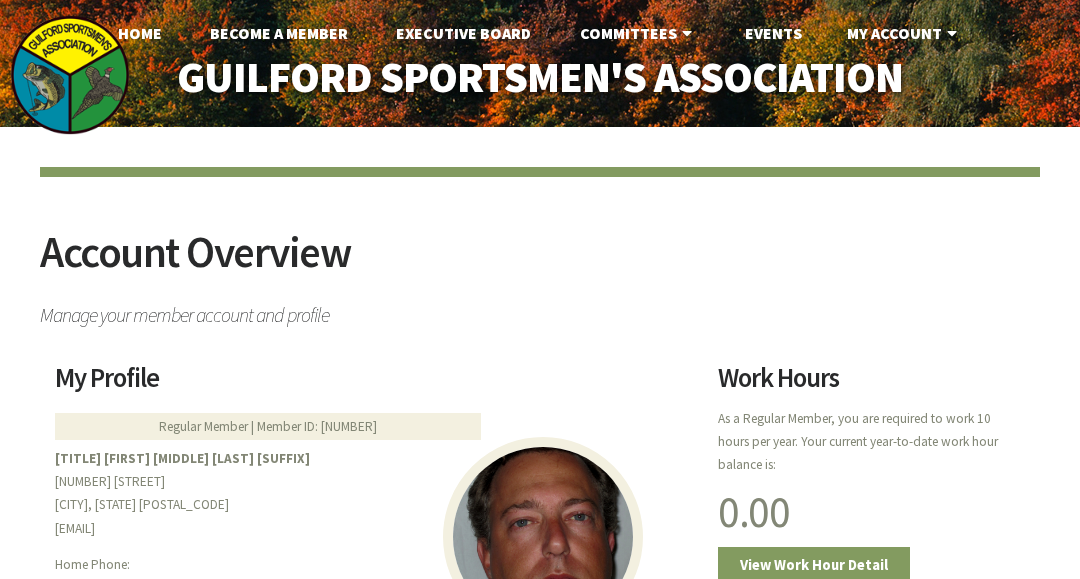 scroll, scrollTop: 0, scrollLeft: 0, axis: both 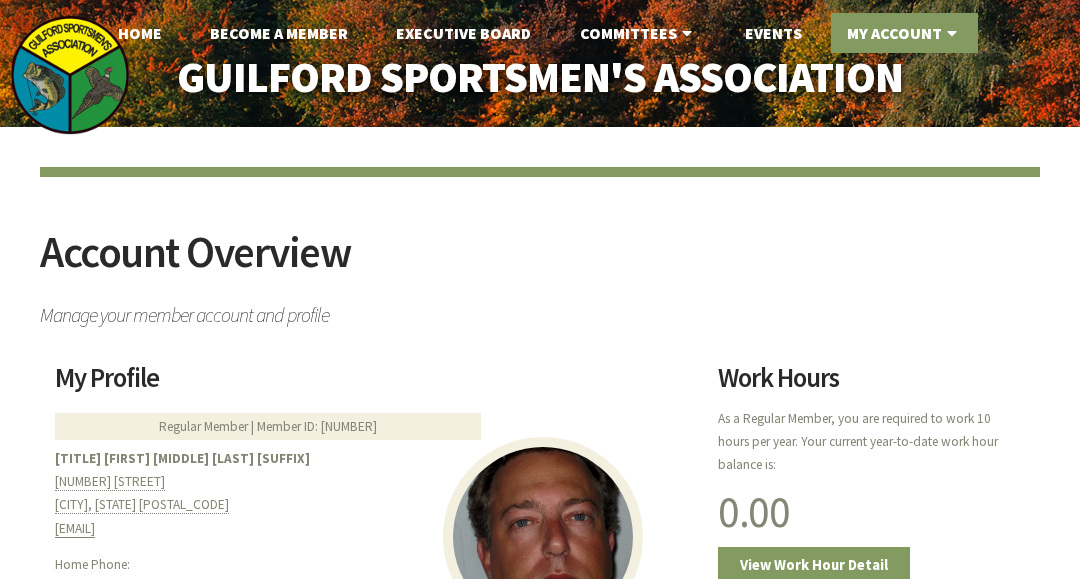 click at bounding box center [952, 33] 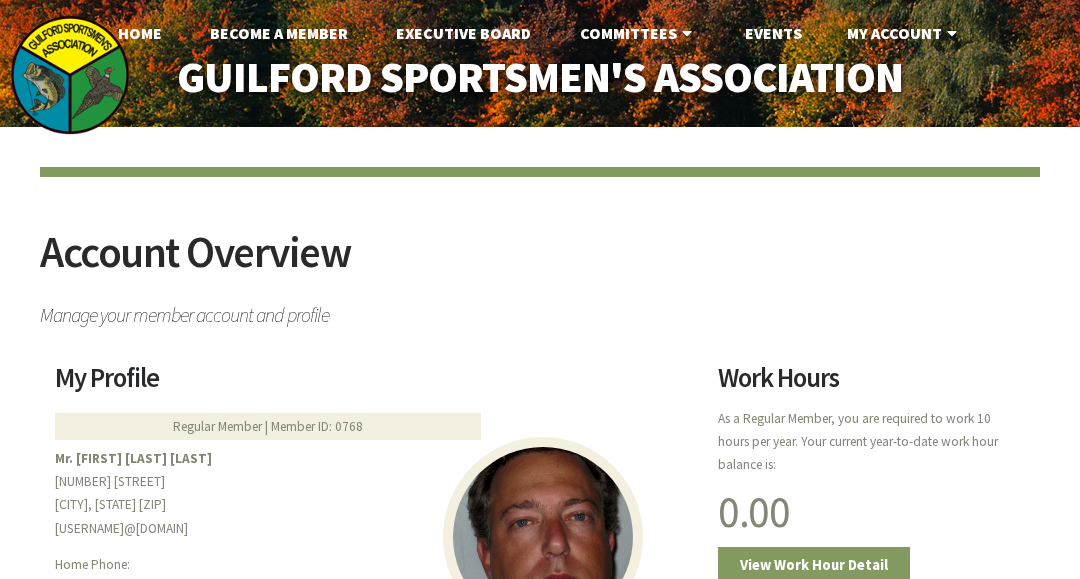 scroll, scrollTop: 0, scrollLeft: 0, axis: both 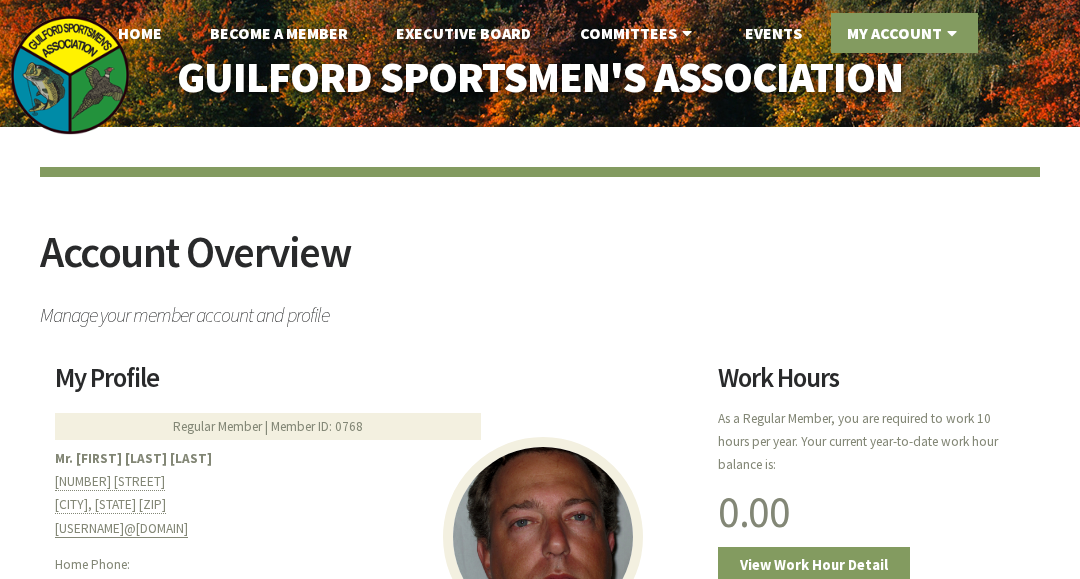 click on "My Account" at bounding box center (904, 33) 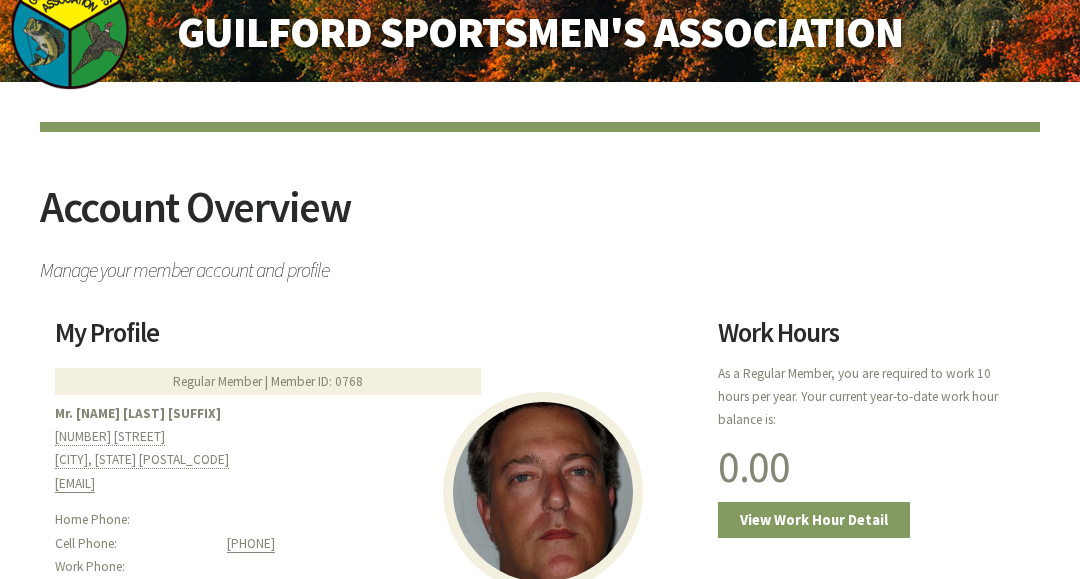 scroll, scrollTop: 0, scrollLeft: 0, axis: both 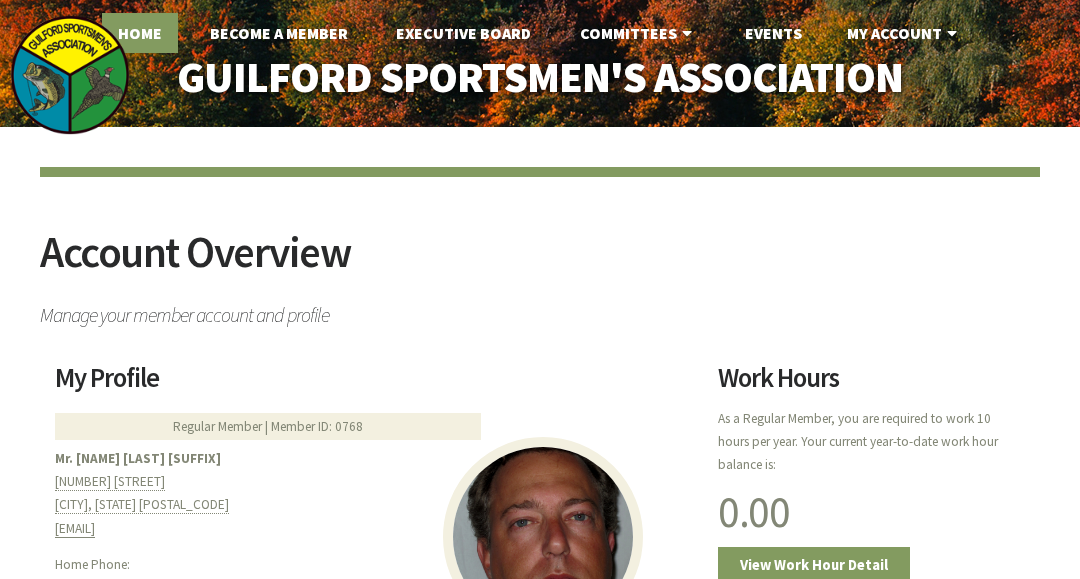 click on "Home" at bounding box center [140, 33] 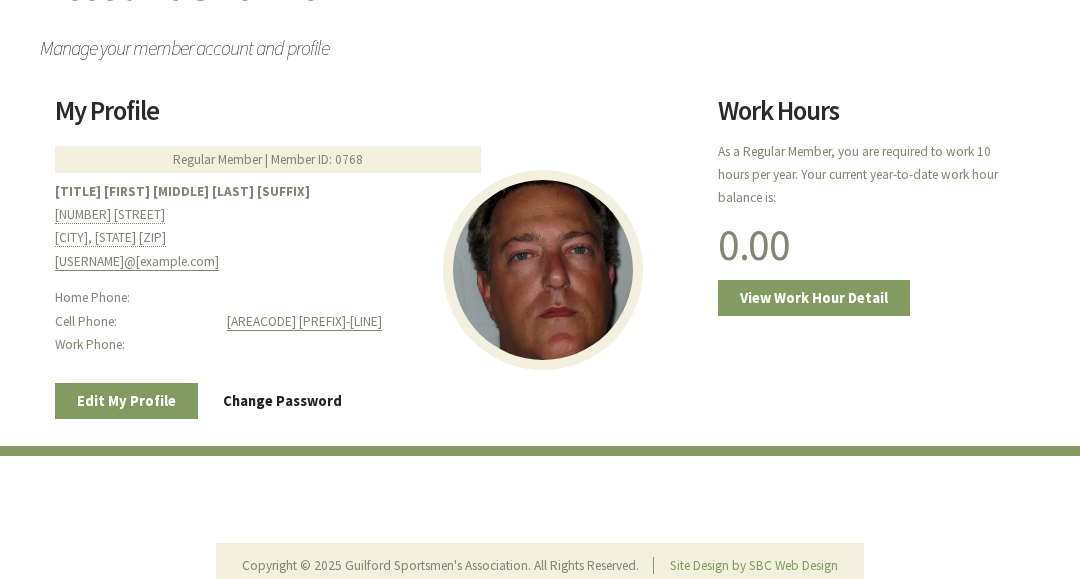 scroll, scrollTop: 0, scrollLeft: 0, axis: both 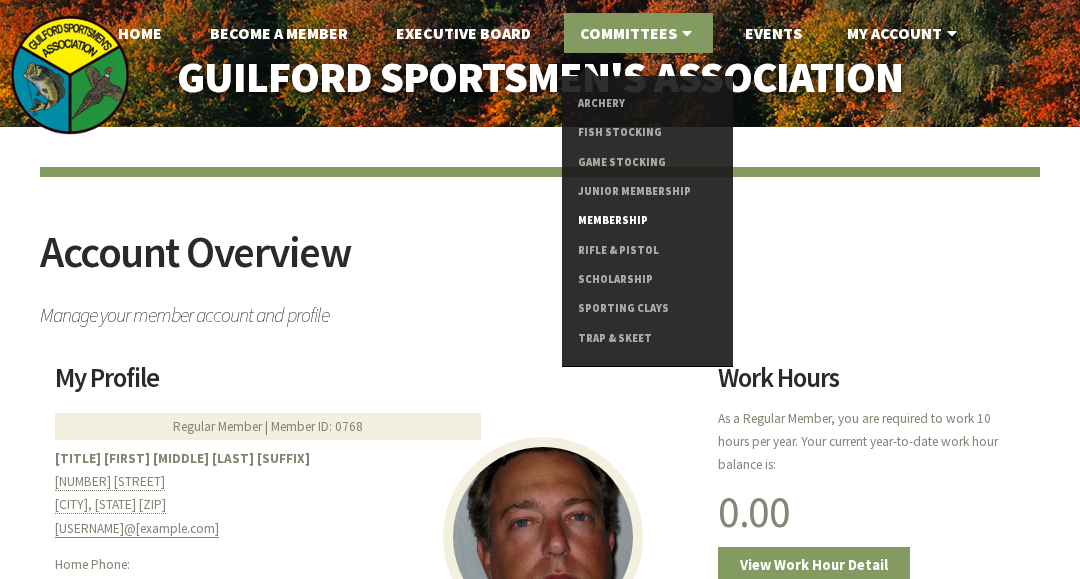 click on "Membership" at bounding box center (647, 220) 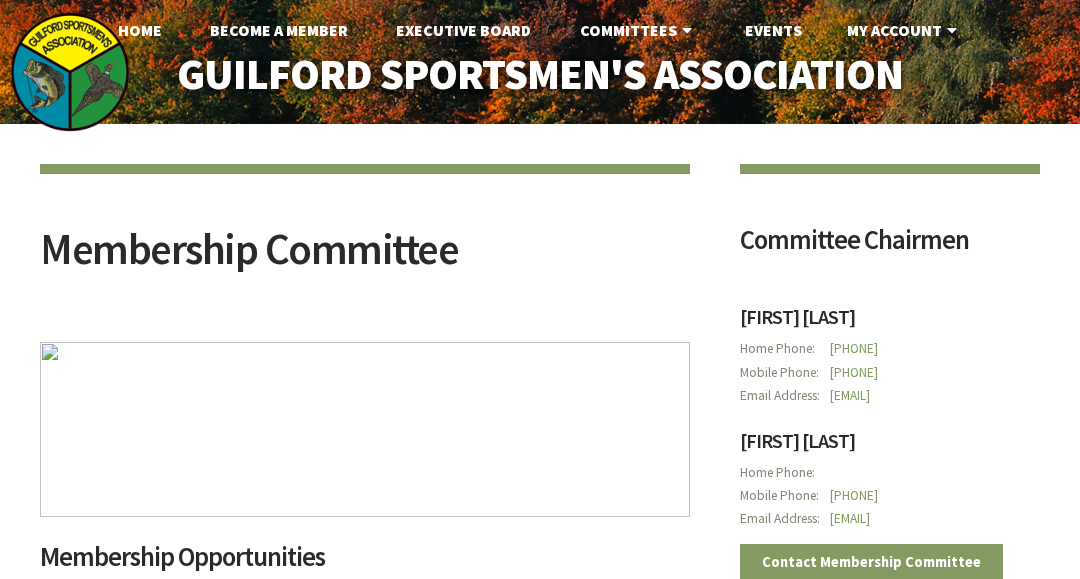 scroll, scrollTop: 0, scrollLeft: 0, axis: both 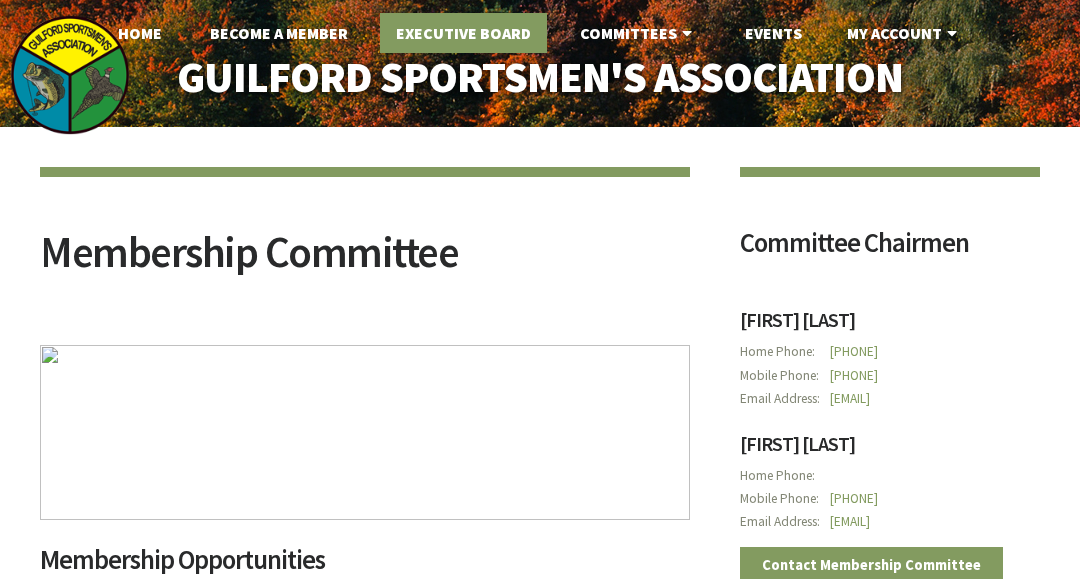 click on "Executive Board" at bounding box center [463, 33] 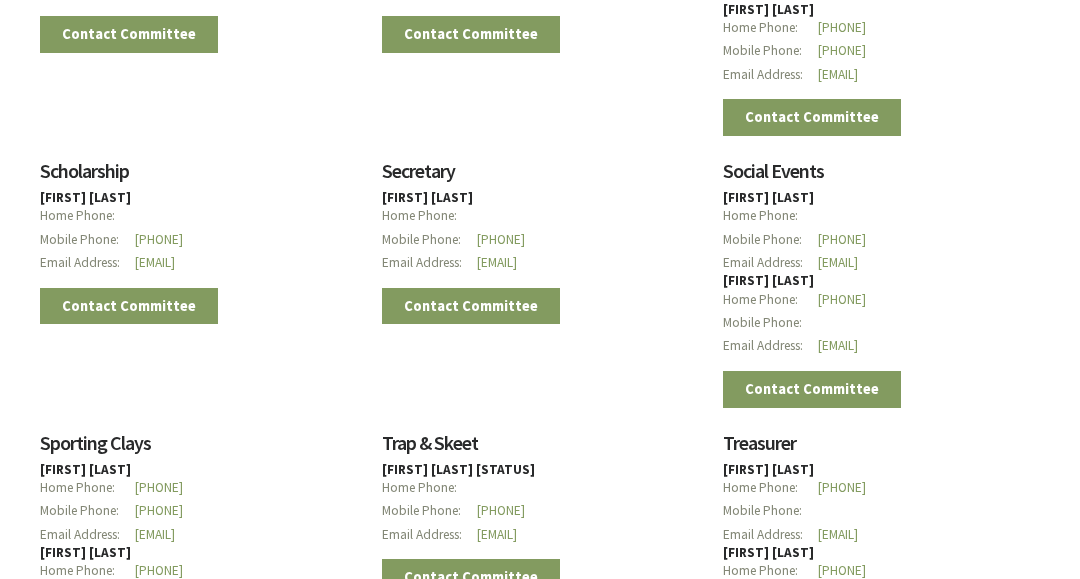 scroll, scrollTop: 2475, scrollLeft: 0, axis: vertical 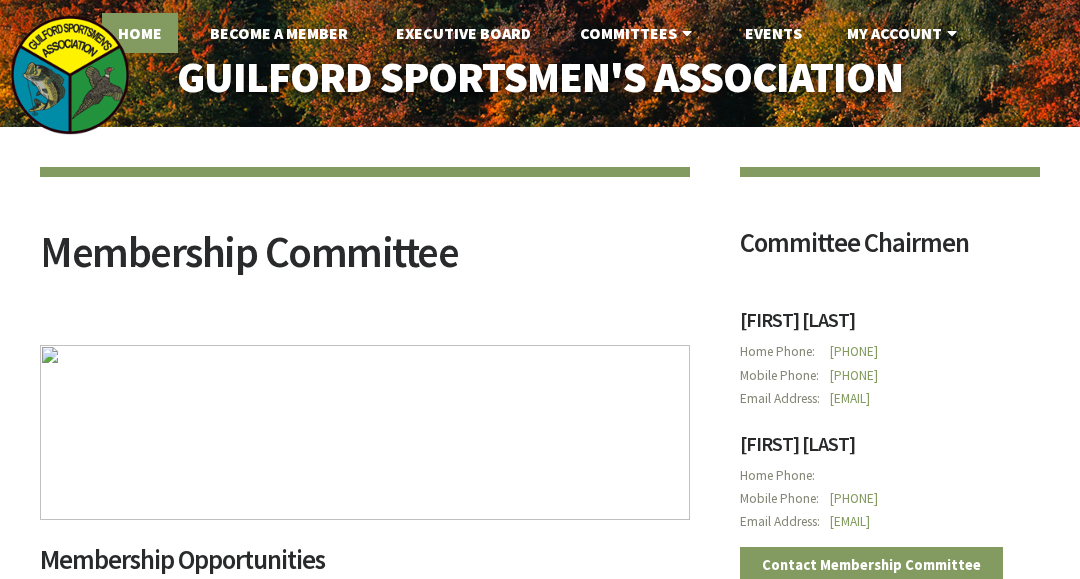 click on "Home" at bounding box center [140, 33] 